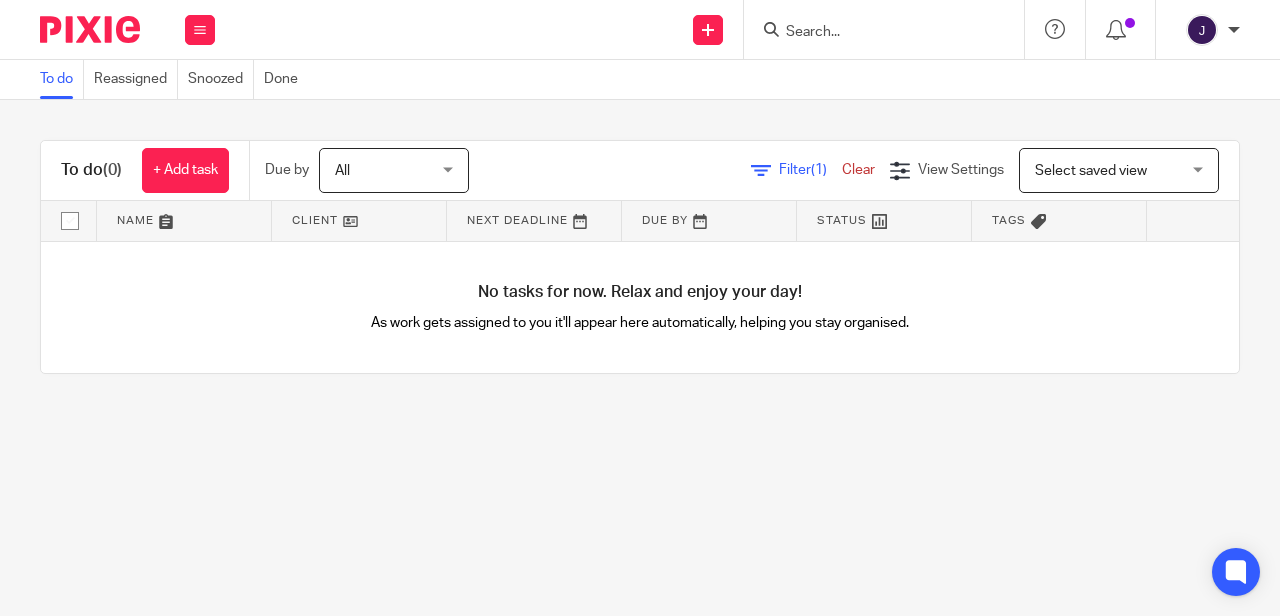 scroll, scrollTop: 0, scrollLeft: 0, axis: both 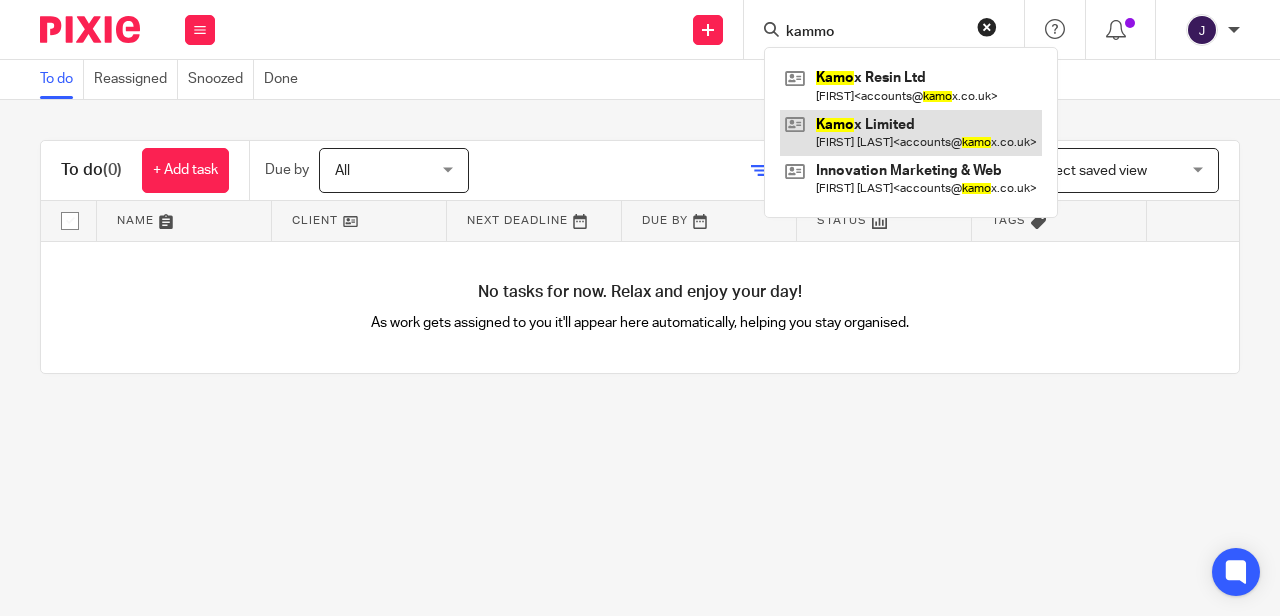 type on "kammo" 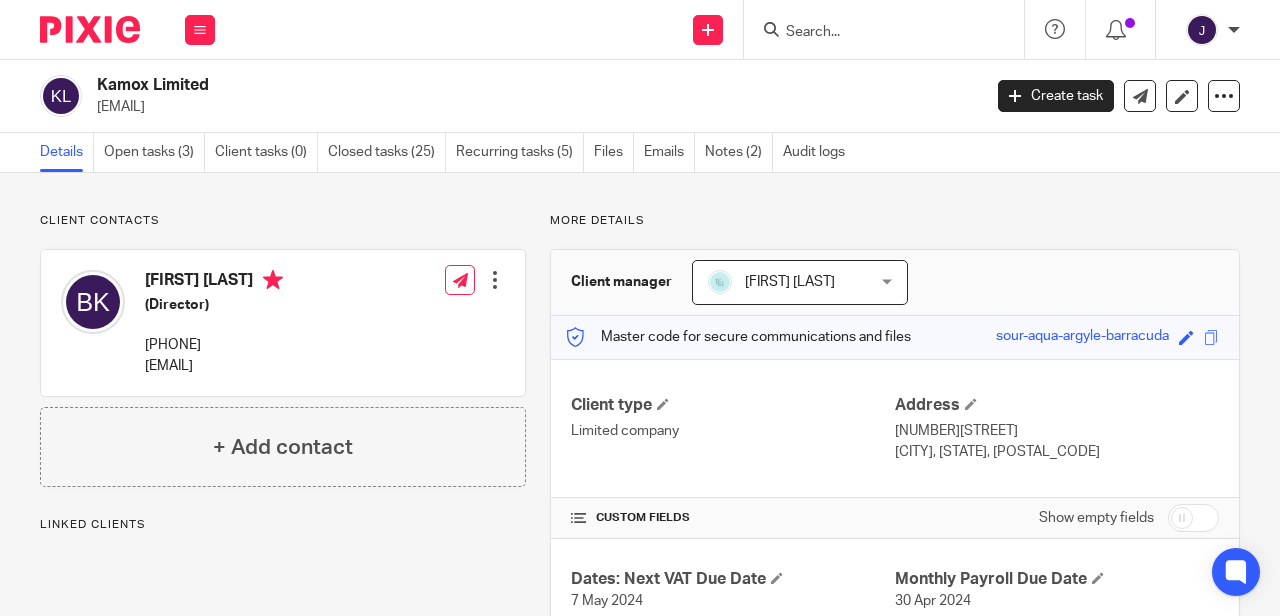 click on "Open tasks (3)" at bounding box center (154, 152) 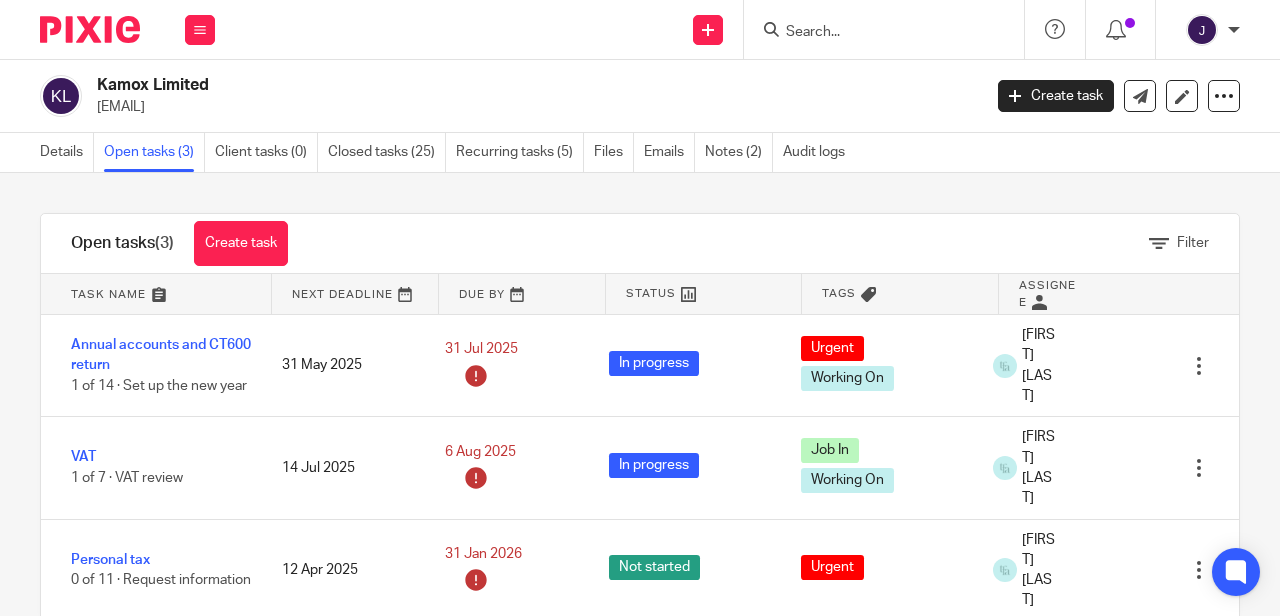 scroll, scrollTop: 0, scrollLeft: 0, axis: both 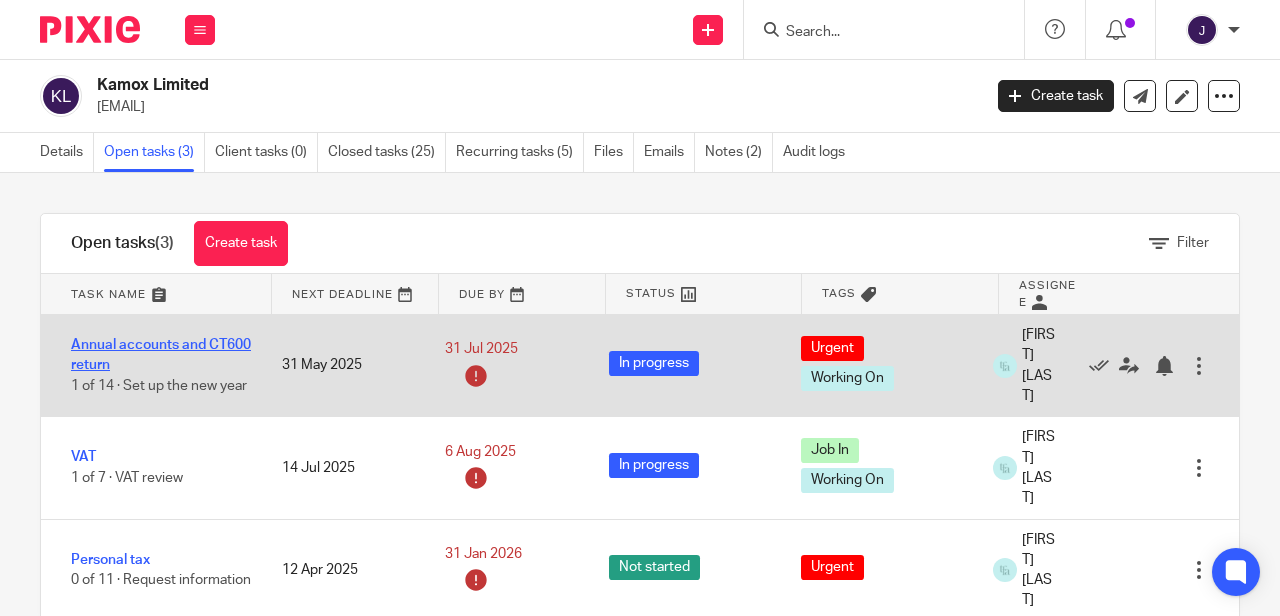 click on "Annual accounts and CT600 return" at bounding box center (161, 355) 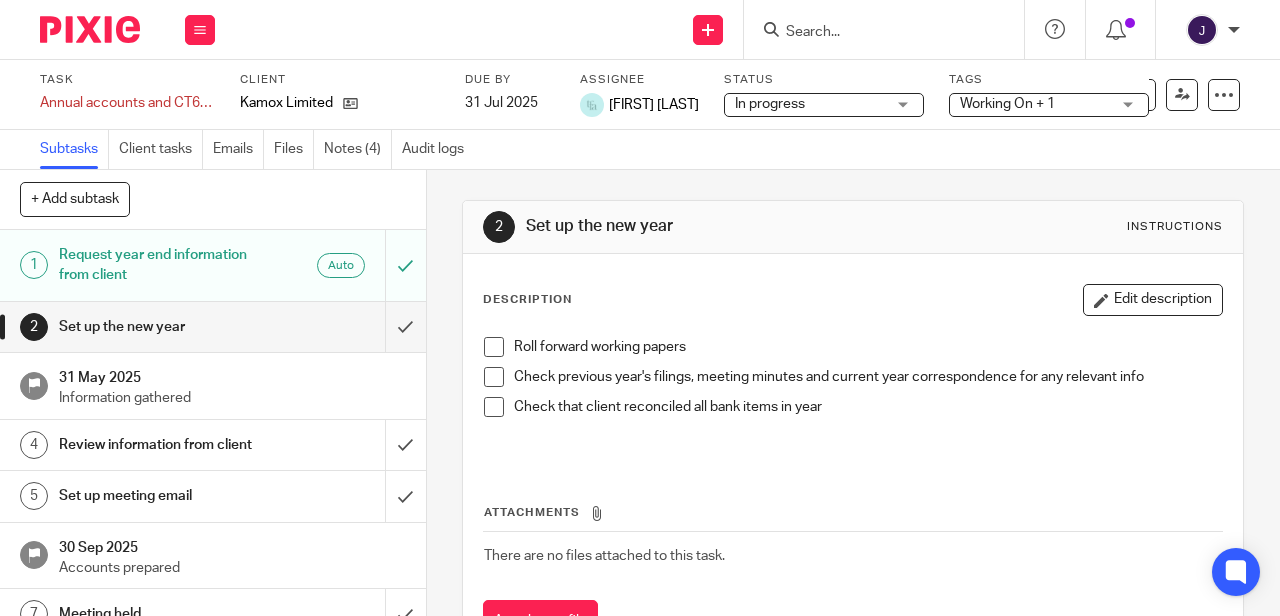 scroll, scrollTop: 0, scrollLeft: 0, axis: both 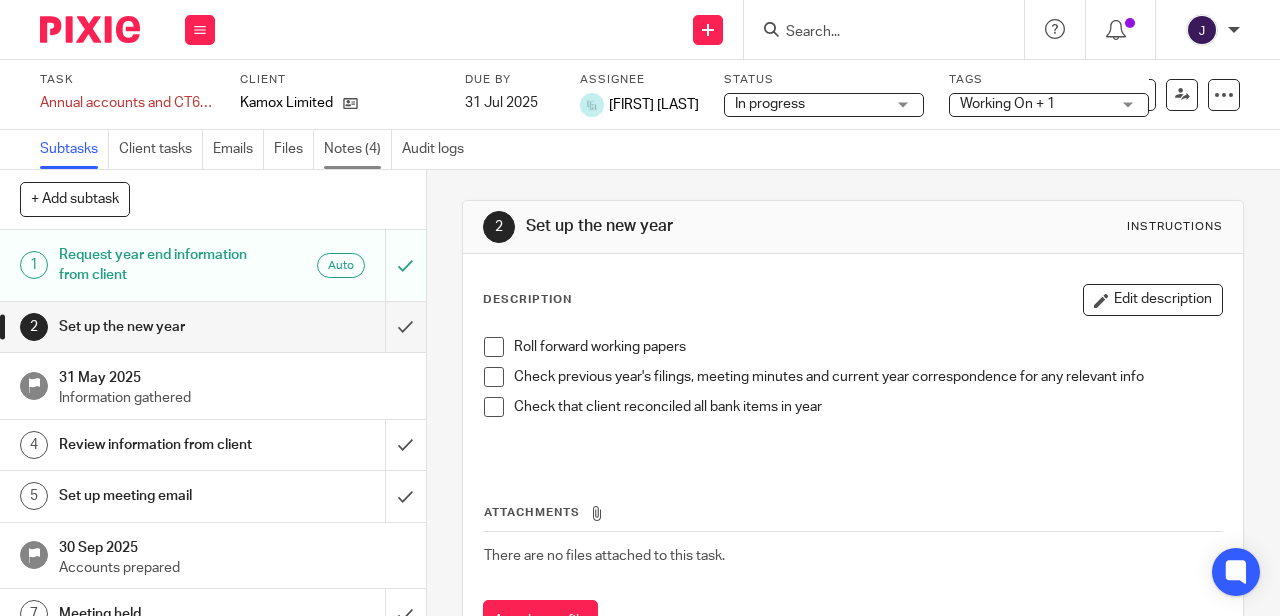 click on "Notes (4)" at bounding box center [358, 149] 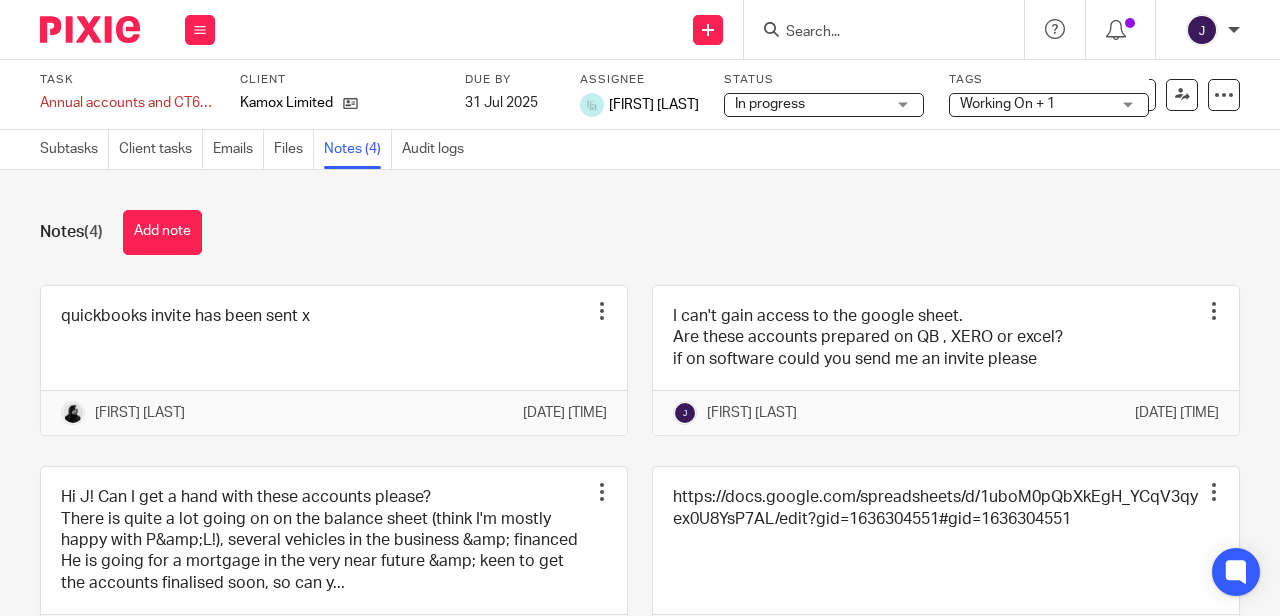 scroll, scrollTop: 0, scrollLeft: 0, axis: both 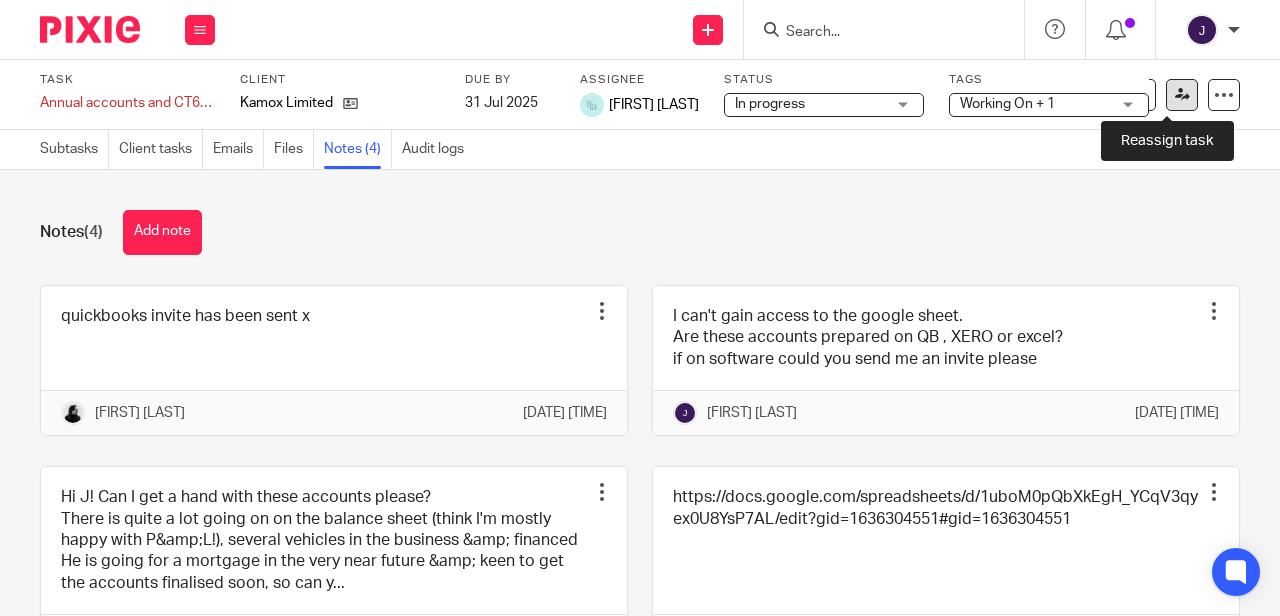 click at bounding box center [1182, 94] 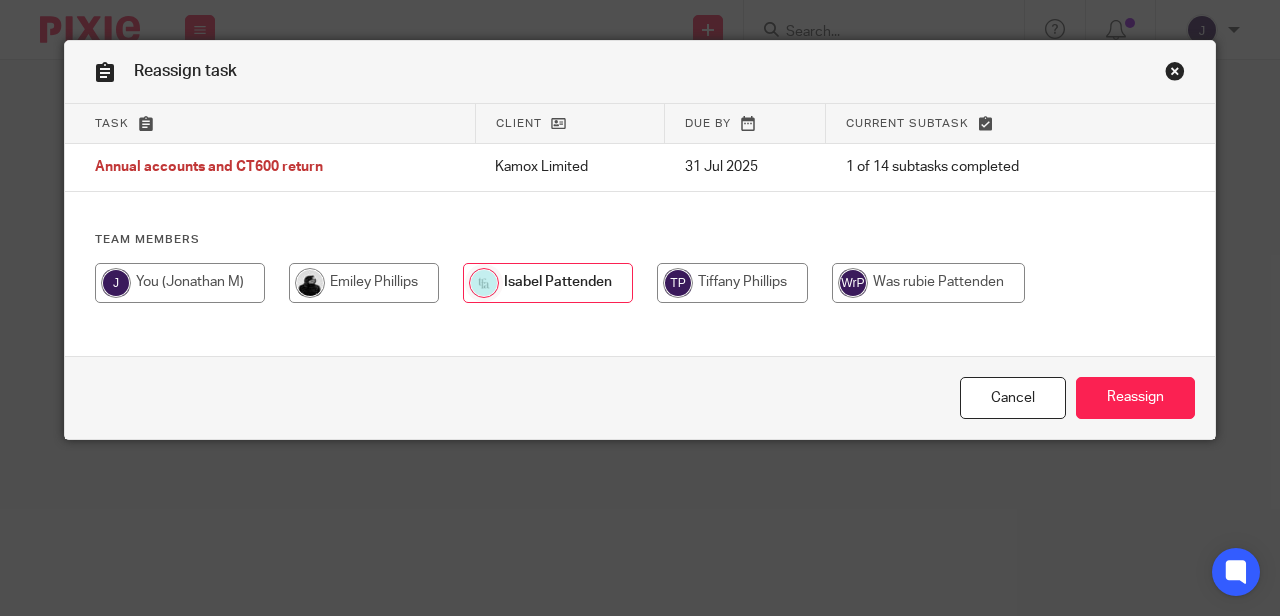 scroll, scrollTop: 0, scrollLeft: 0, axis: both 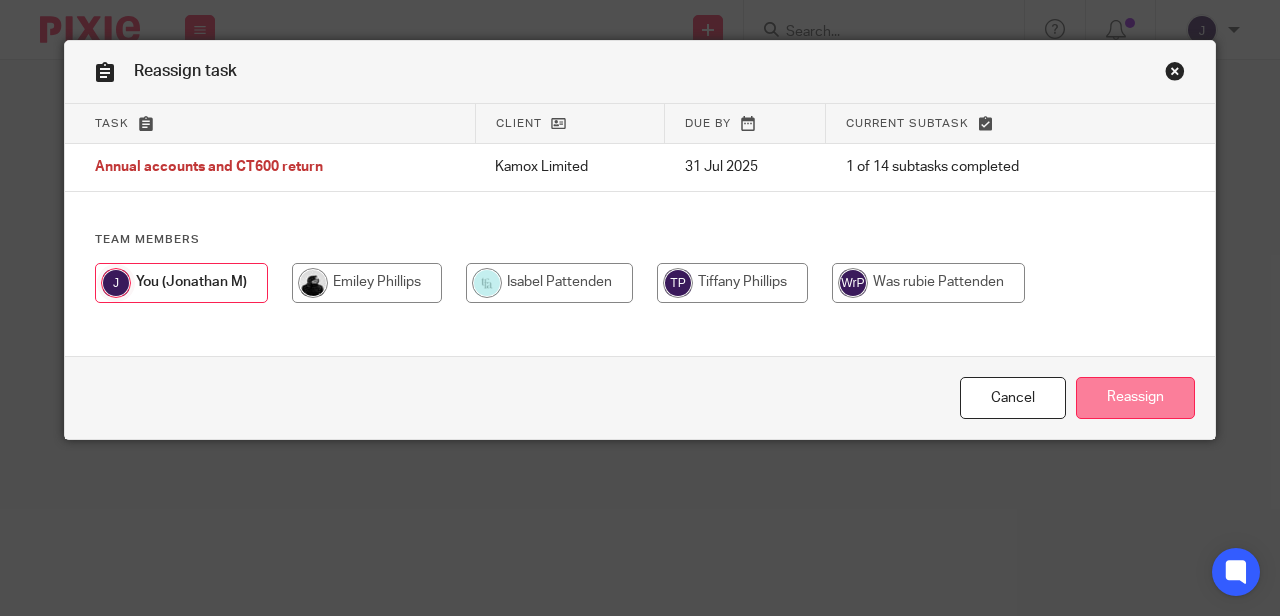 click on "Reassign" at bounding box center (1135, 398) 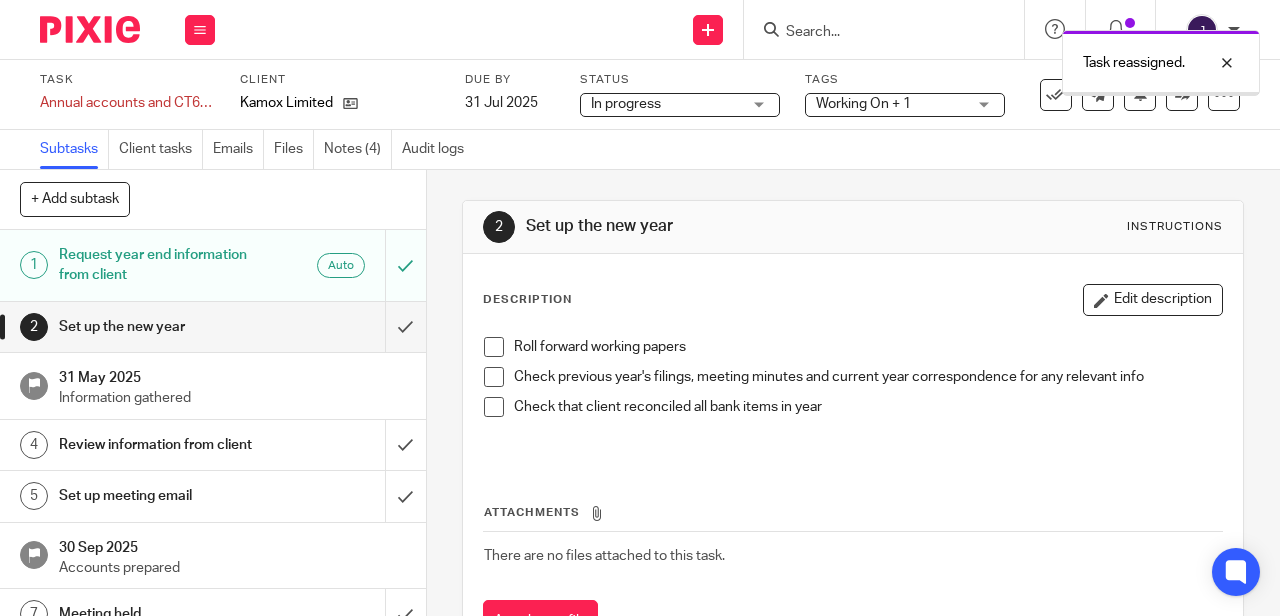 scroll, scrollTop: 0, scrollLeft: 0, axis: both 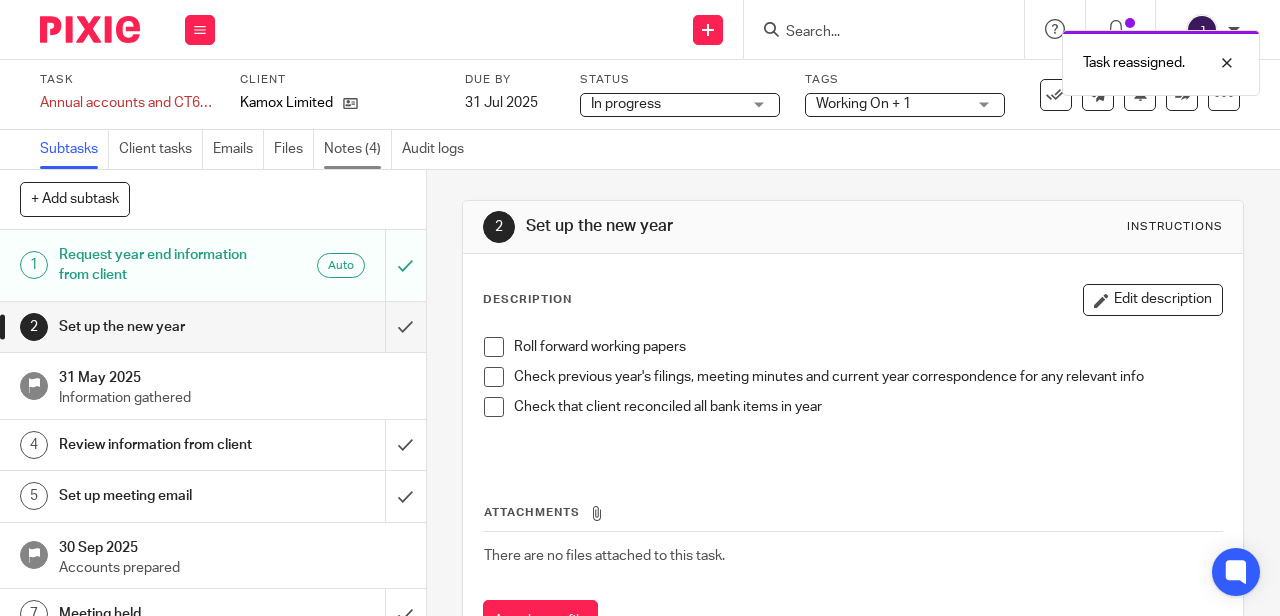 click on "Notes (4)" at bounding box center [358, 149] 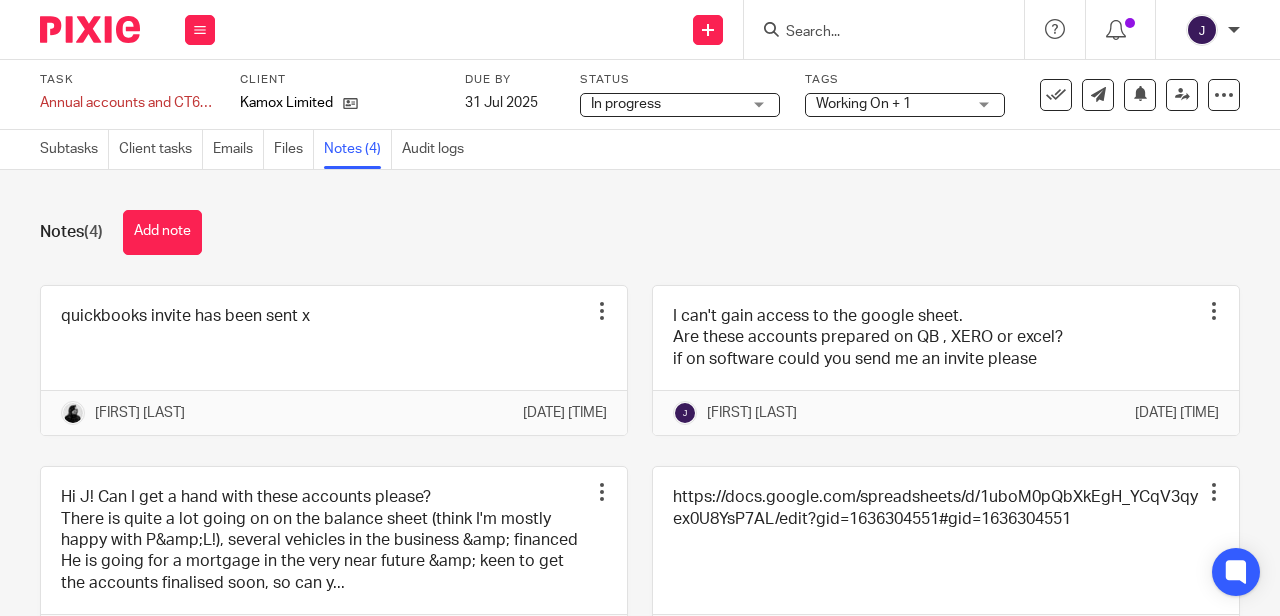 scroll, scrollTop: 0, scrollLeft: 0, axis: both 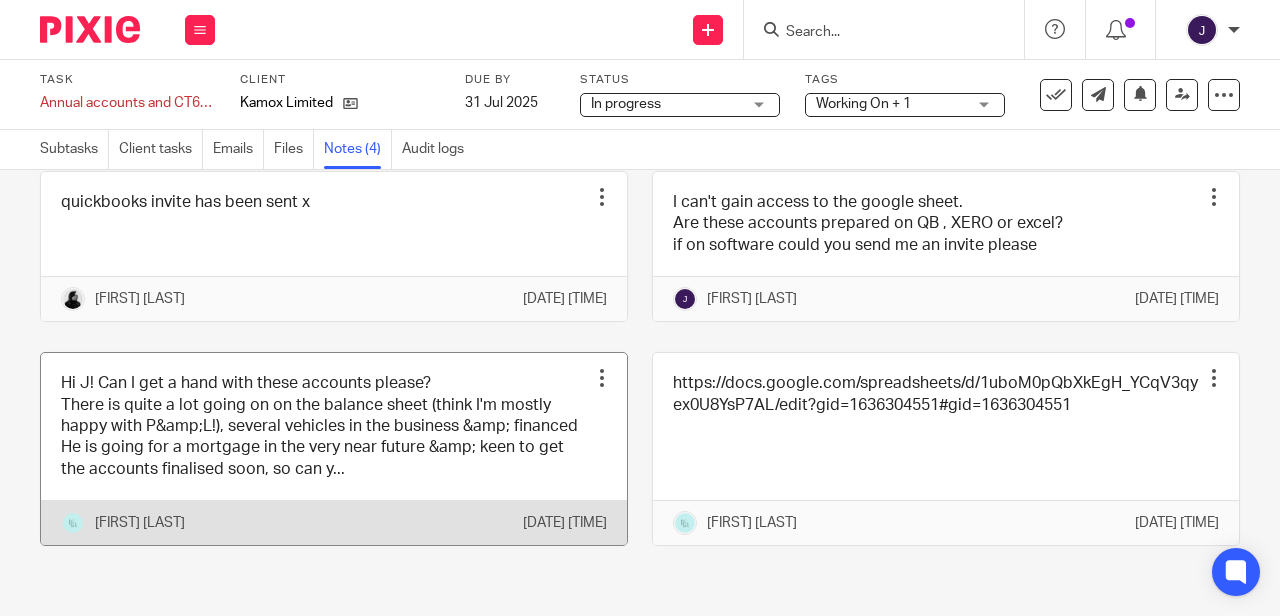 click at bounding box center (334, 449) 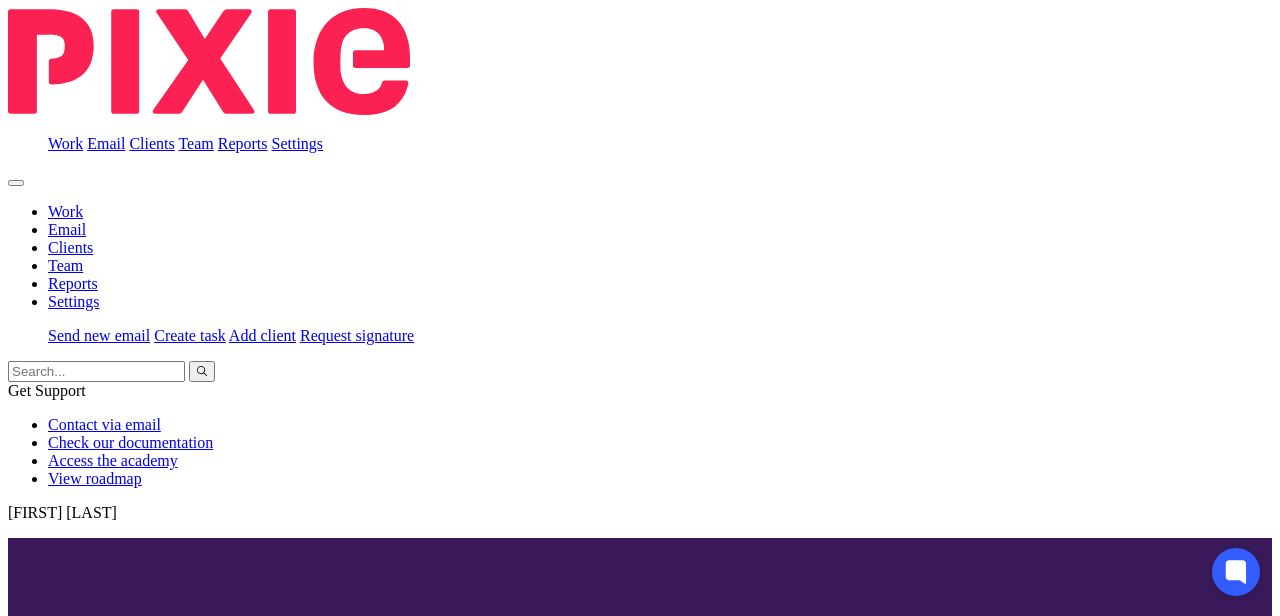 scroll, scrollTop: 0, scrollLeft: 0, axis: both 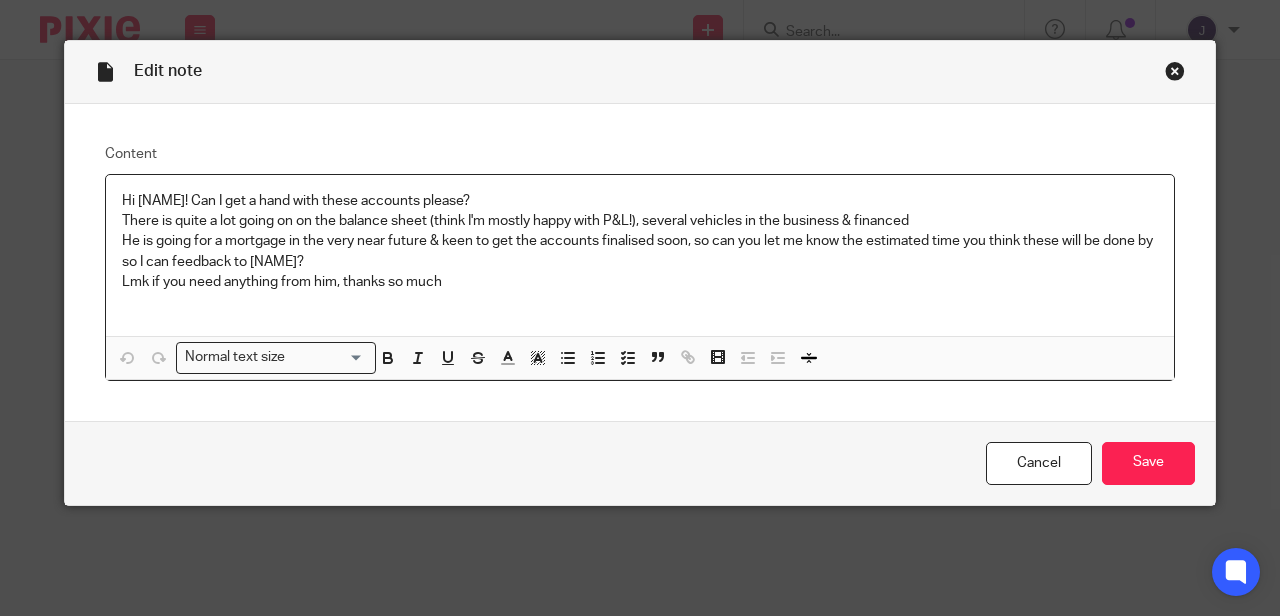click at bounding box center [1175, 71] 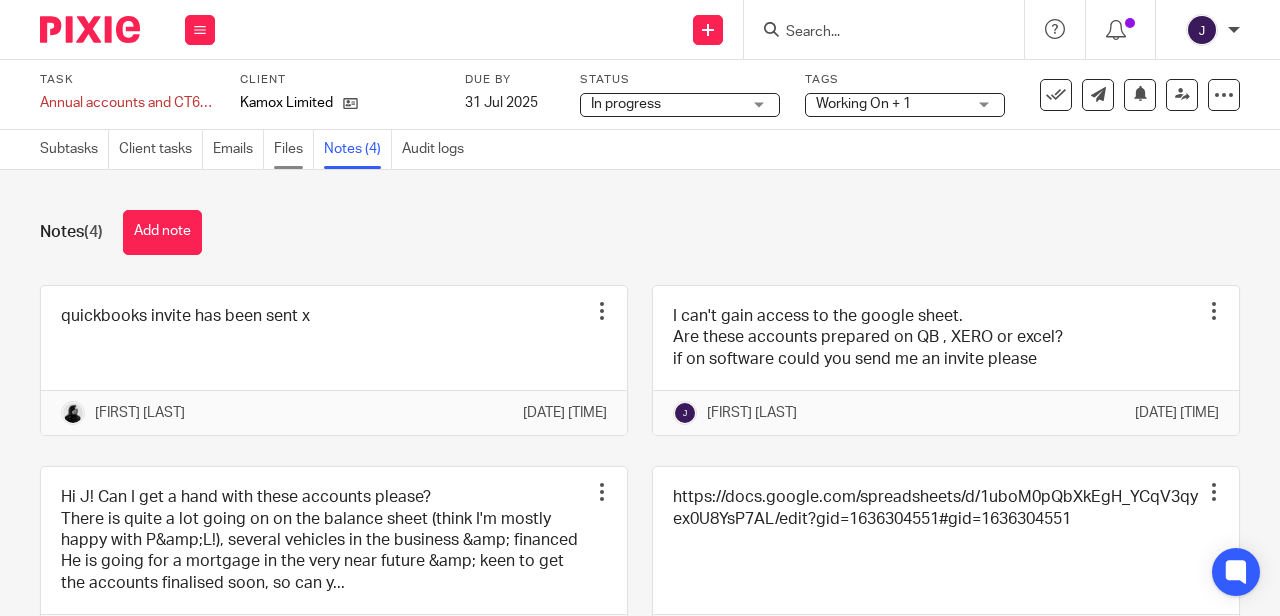 scroll, scrollTop: 0, scrollLeft: 0, axis: both 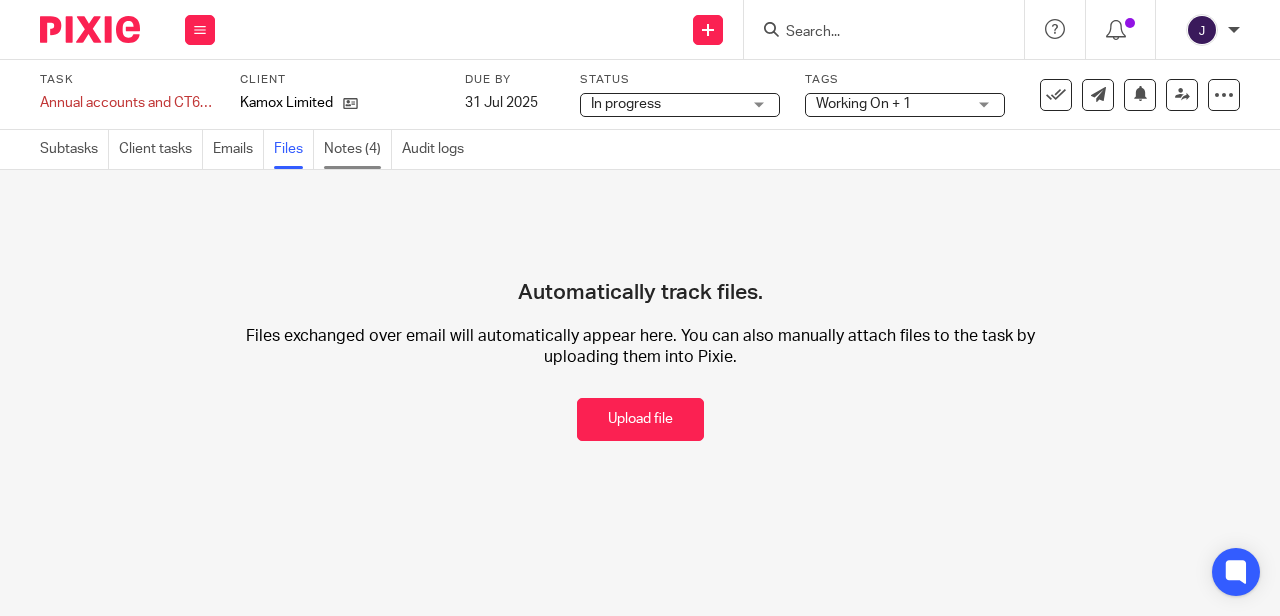 click on "Notes (4)" at bounding box center (358, 149) 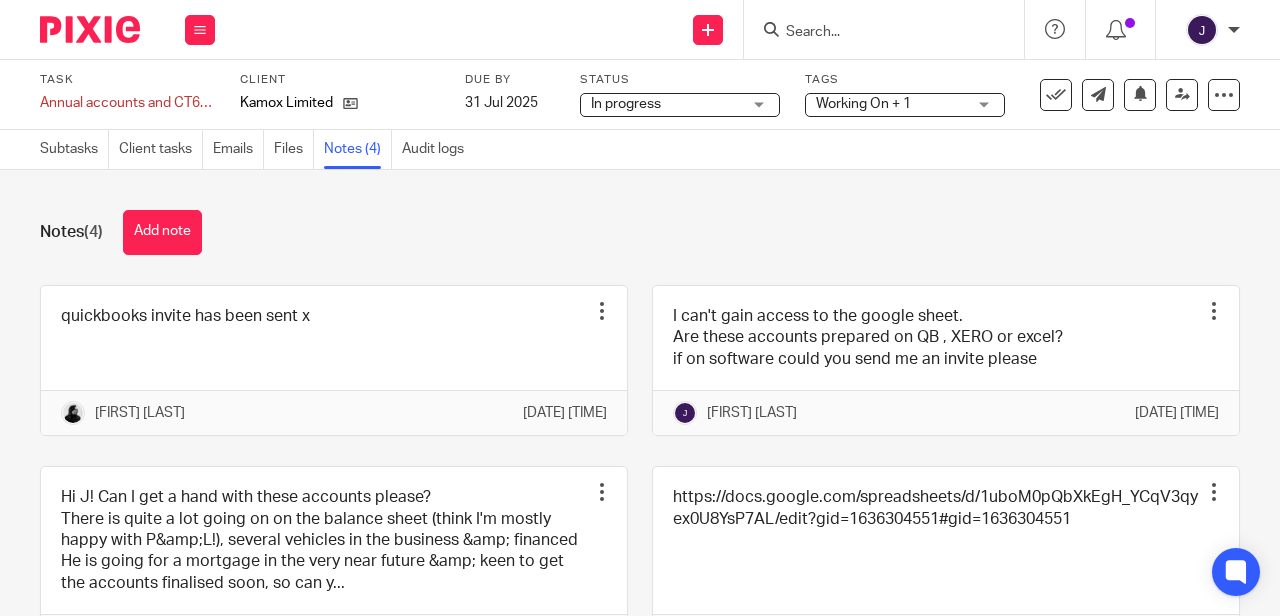 scroll, scrollTop: 0, scrollLeft: 0, axis: both 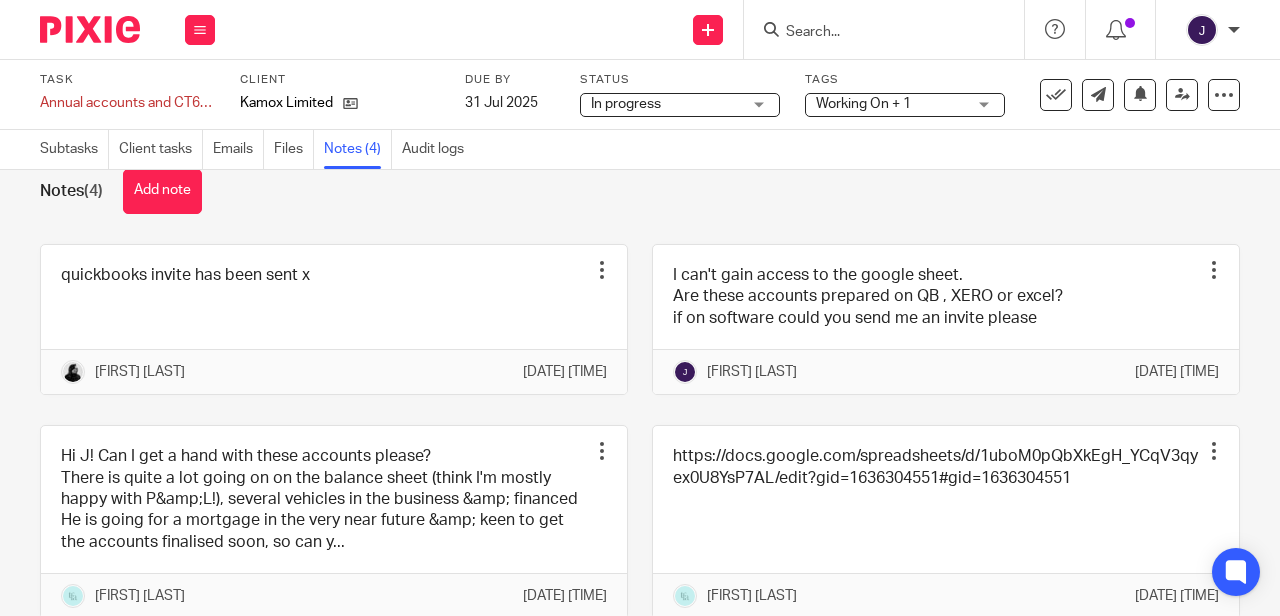 click at bounding box center [874, 33] 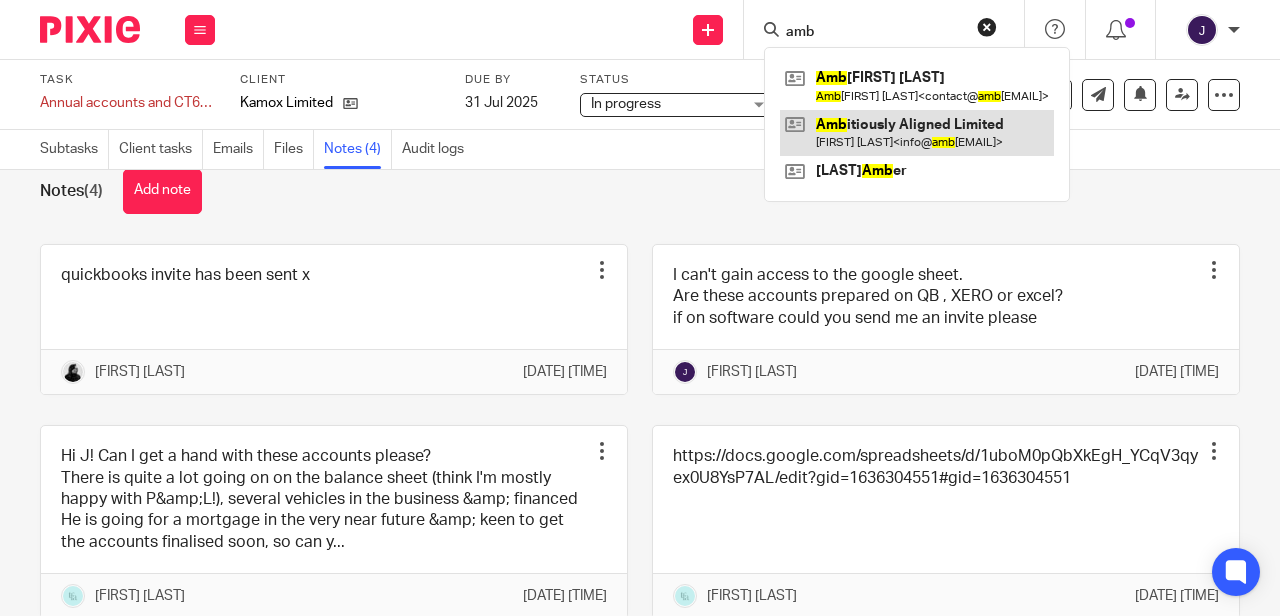 type on "amb" 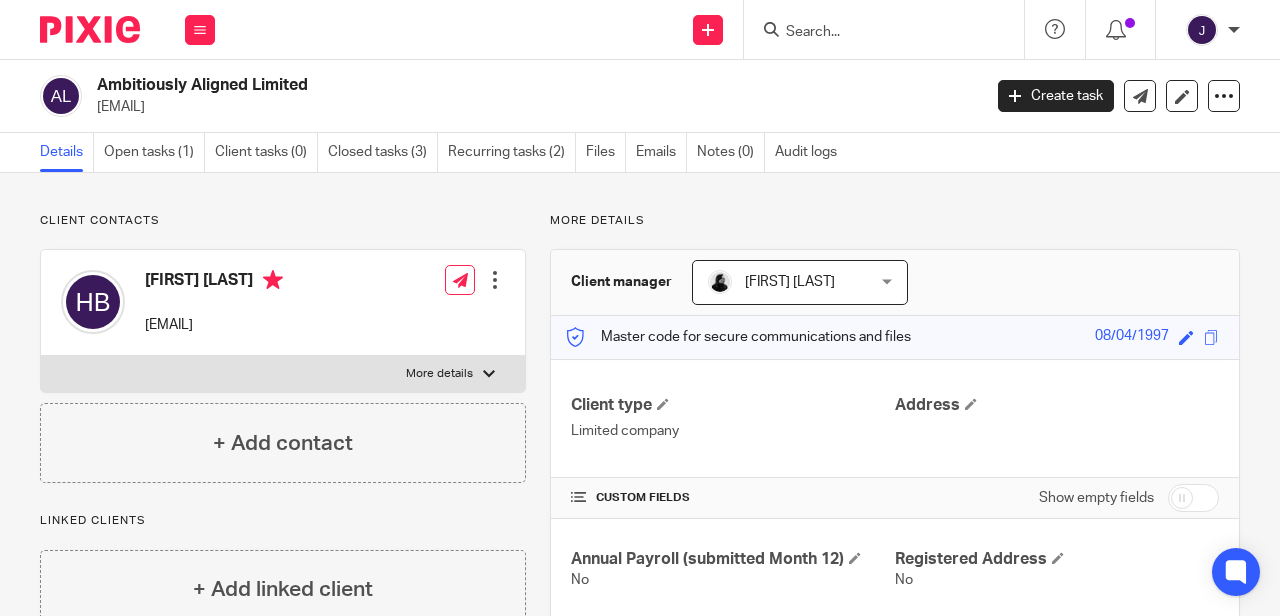 scroll, scrollTop: 0, scrollLeft: 0, axis: both 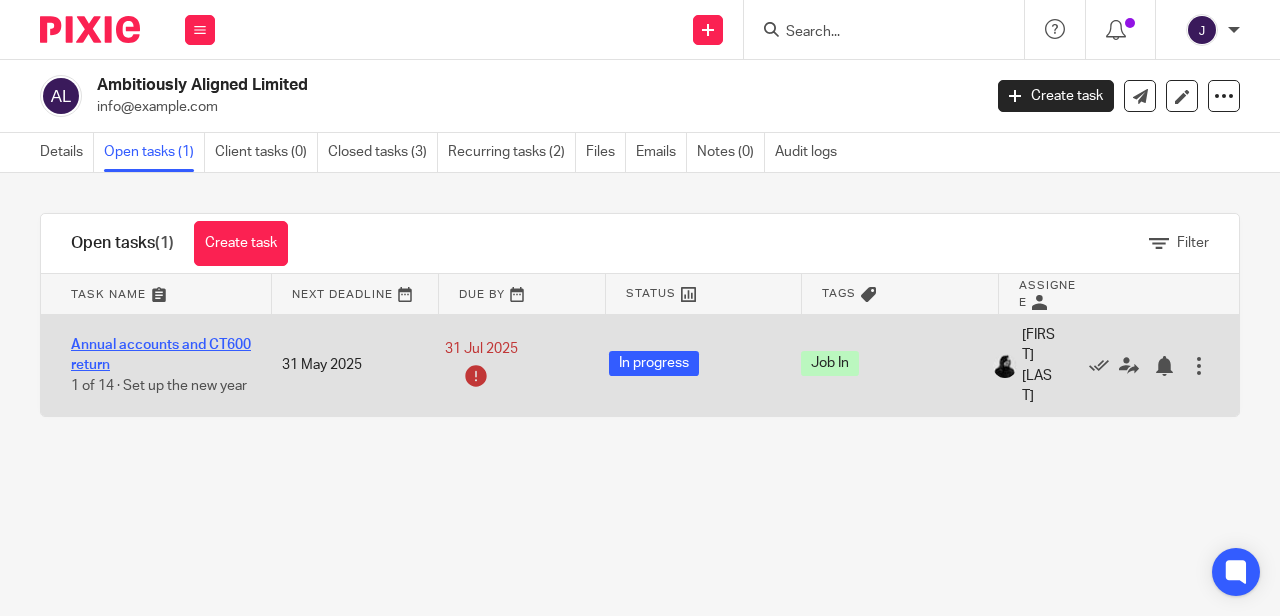 click on "Annual accounts and CT600 return" at bounding box center (161, 355) 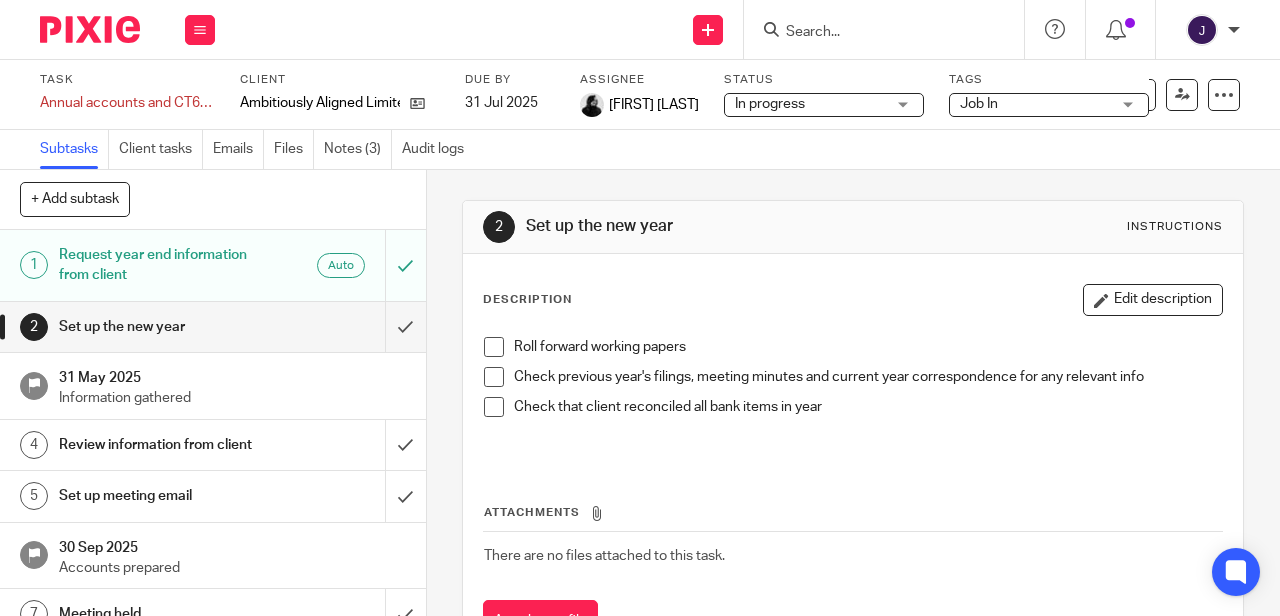 scroll, scrollTop: 0, scrollLeft: 0, axis: both 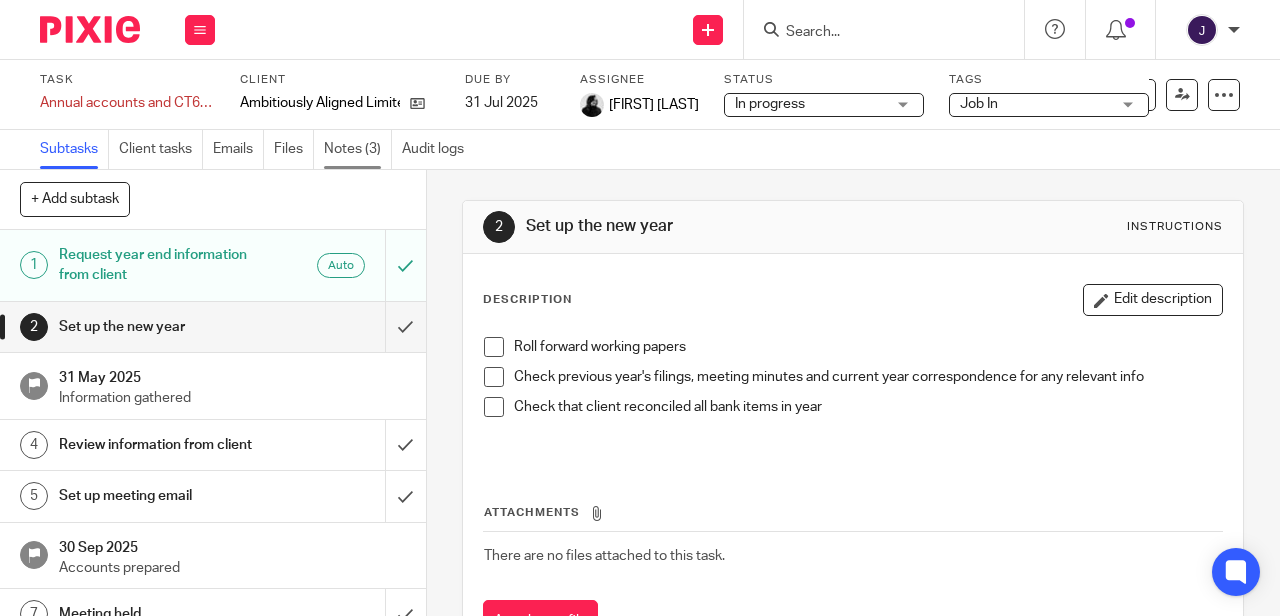 click on "Notes (3)" at bounding box center [358, 149] 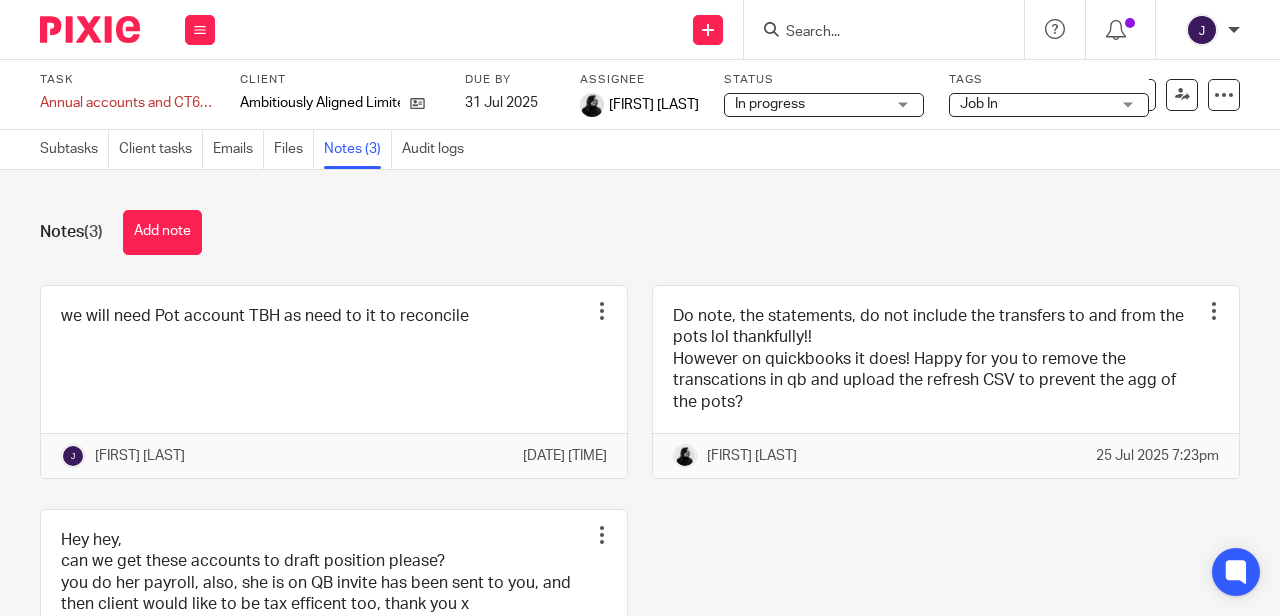 scroll, scrollTop: 0, scrollLeft: 0, axis: both 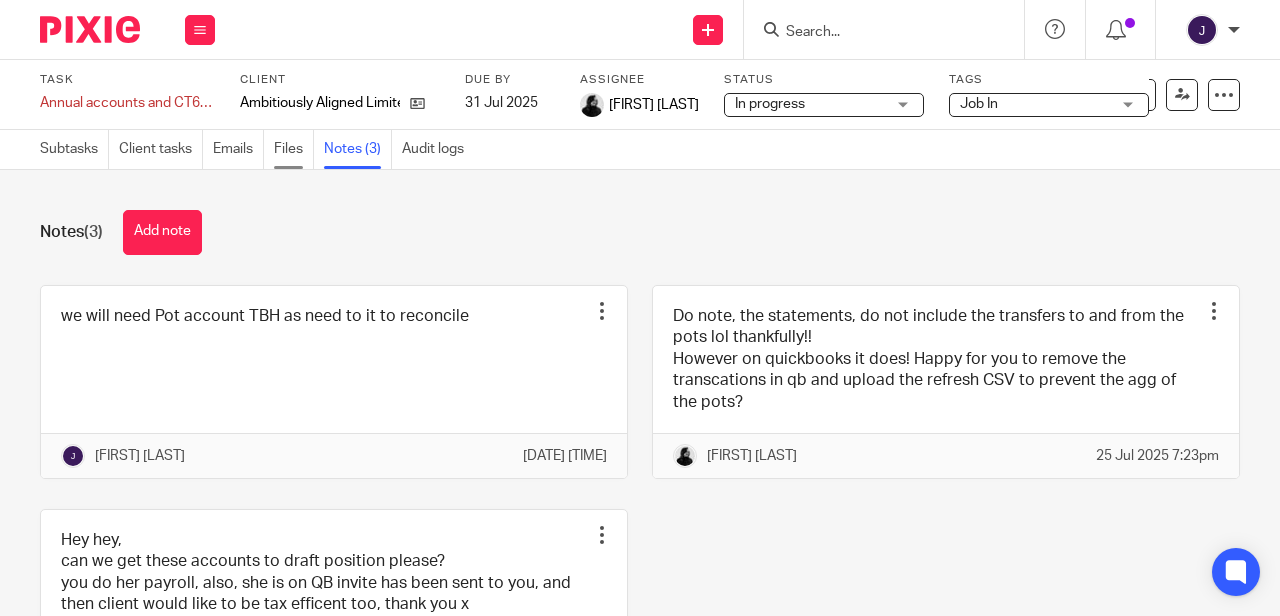 click on "Files" at bounding box center [294, 149] 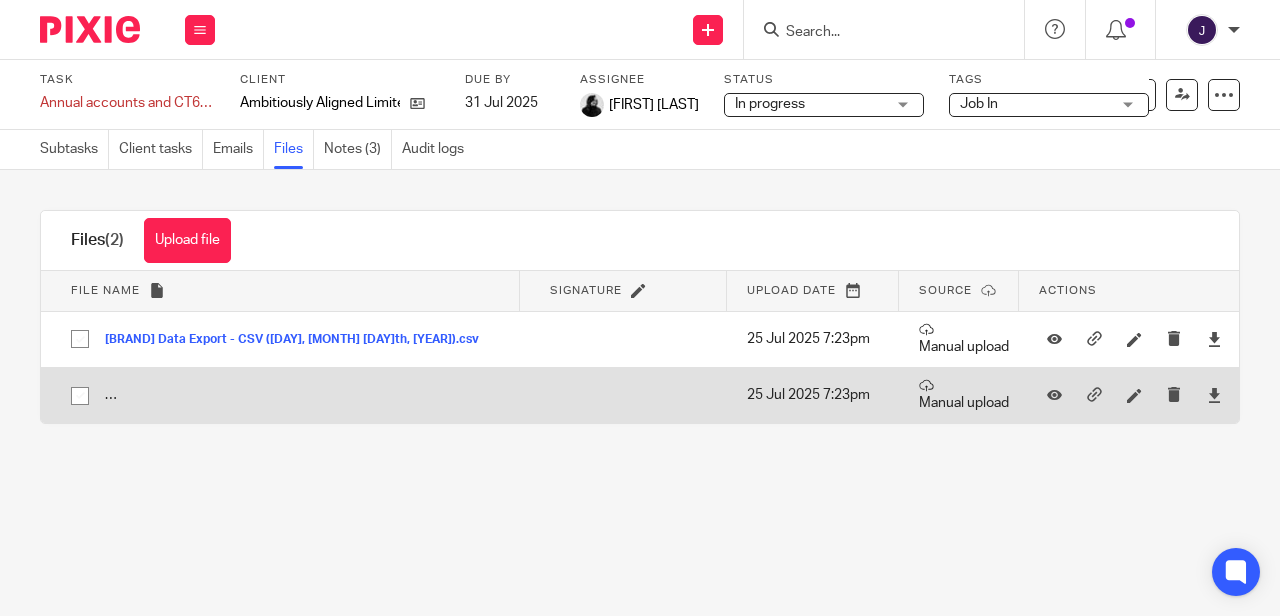 scroll, scrollTop: 0, scrollLeft: 0, axis: both 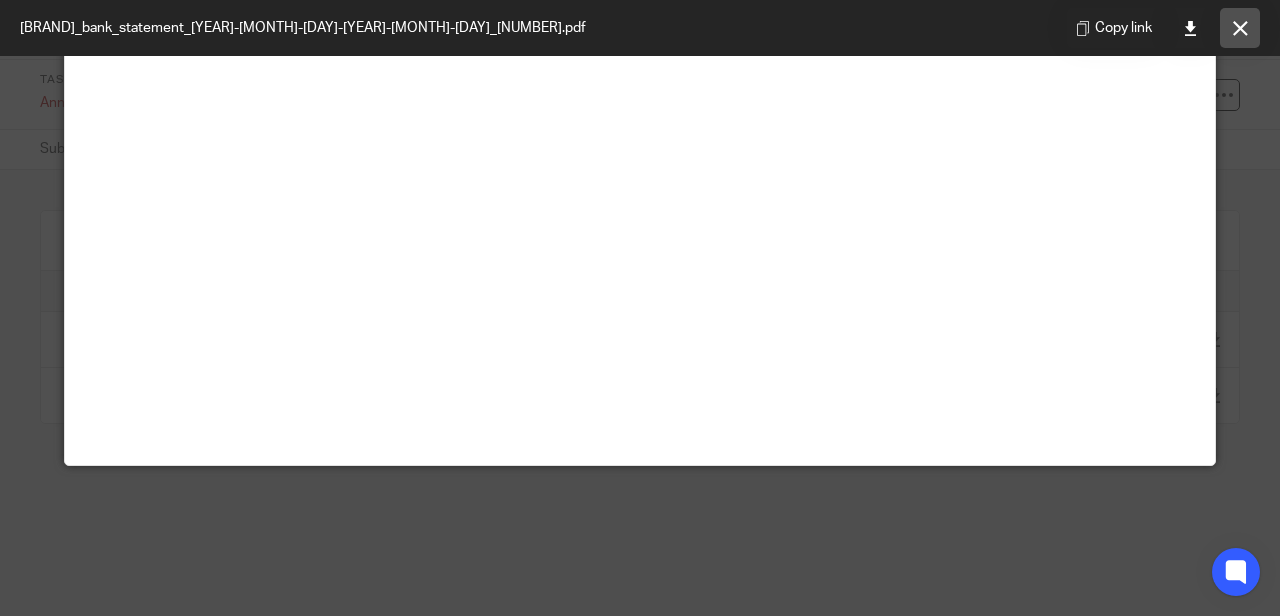 click at bounding box center [1240, 28] 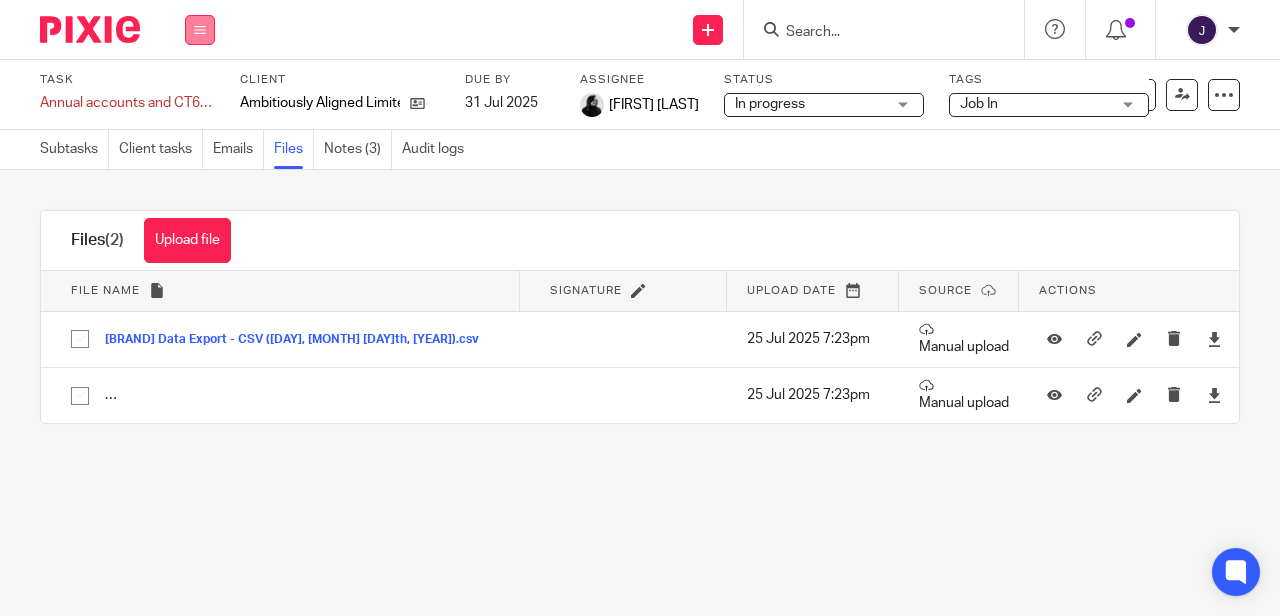 click at bounding box center [200, 30] 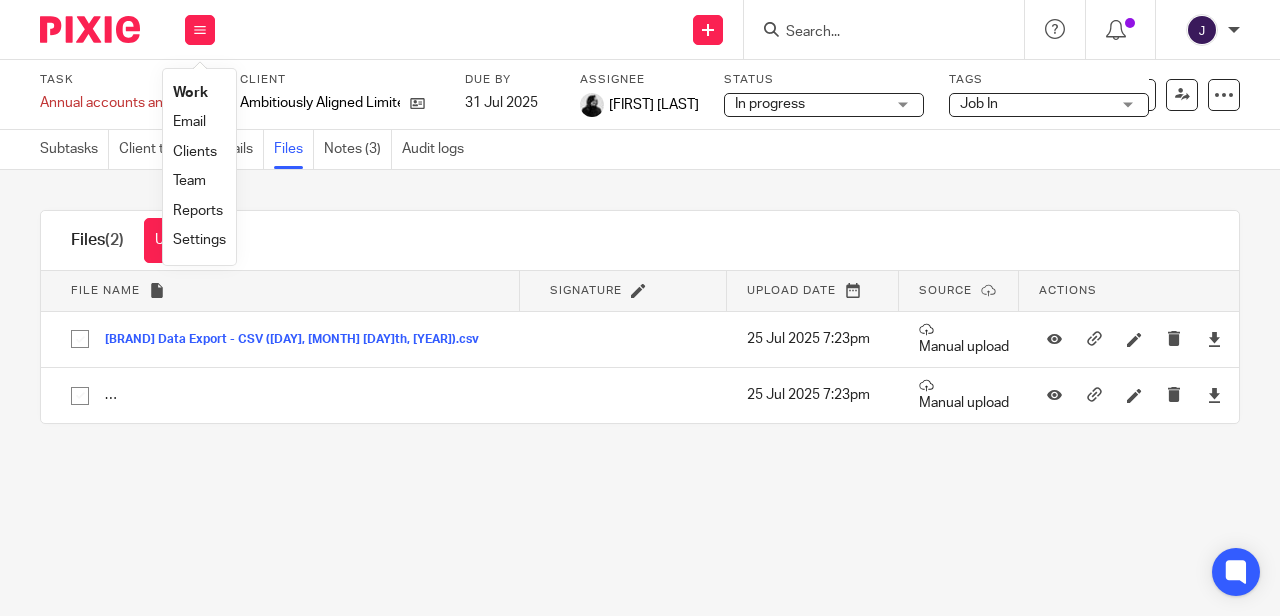 click on "Work" at bounding box center [190, 93] 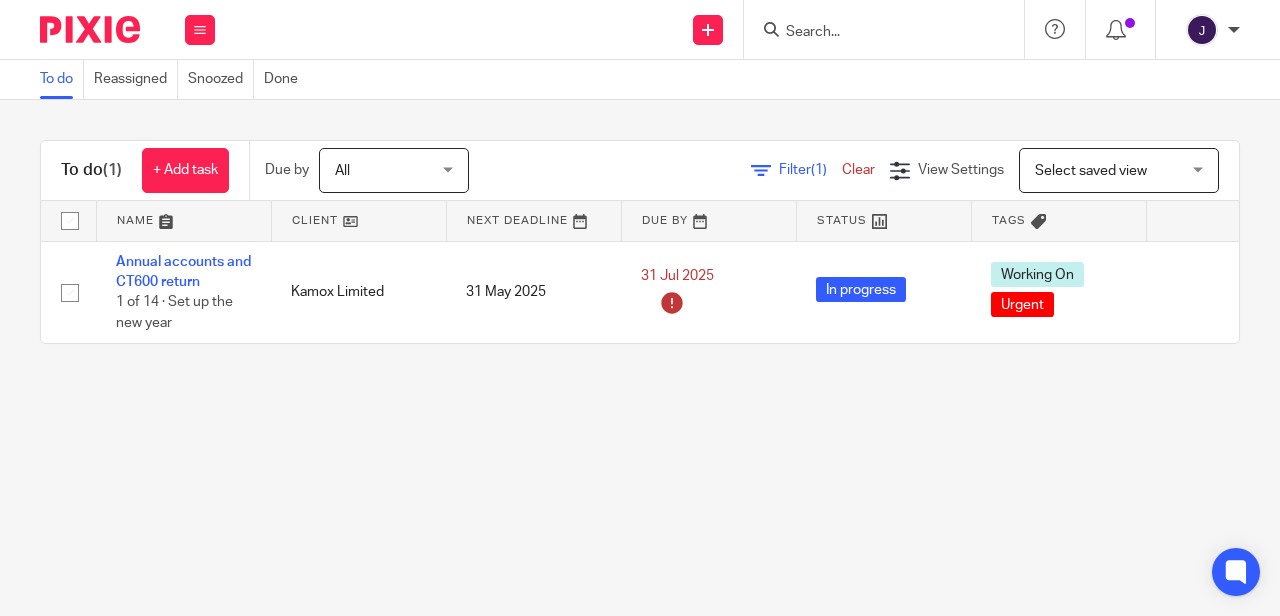 scroll, scrollTop: 0, scrollLeft: 0, axis: both 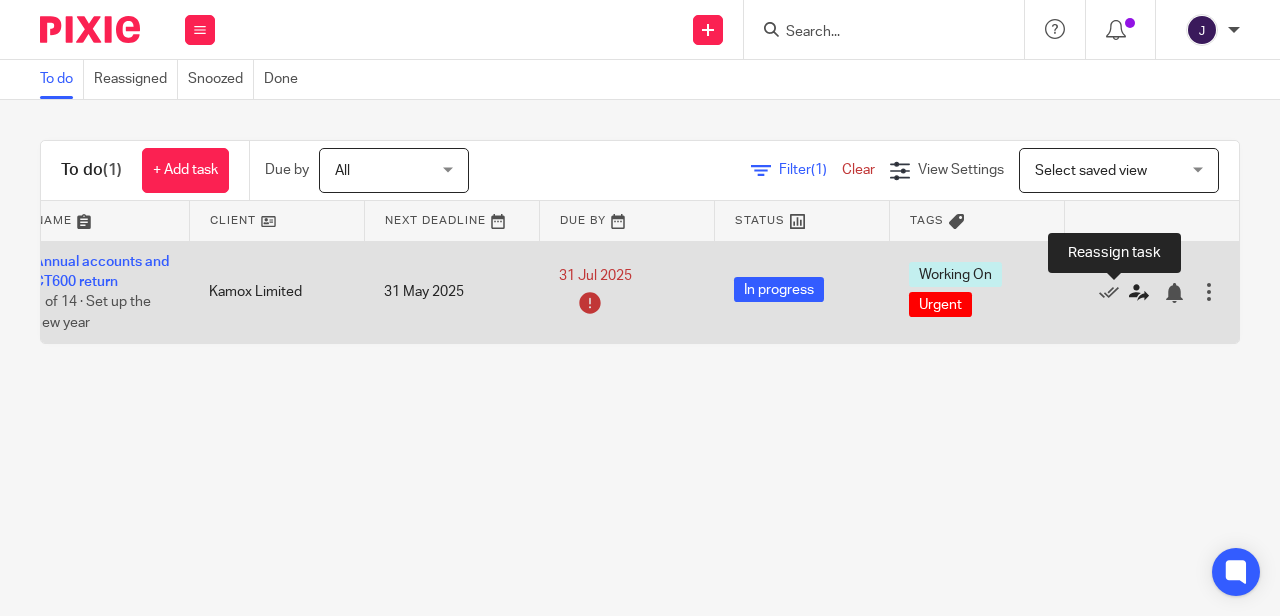 click at bounding box center (1139, 293) 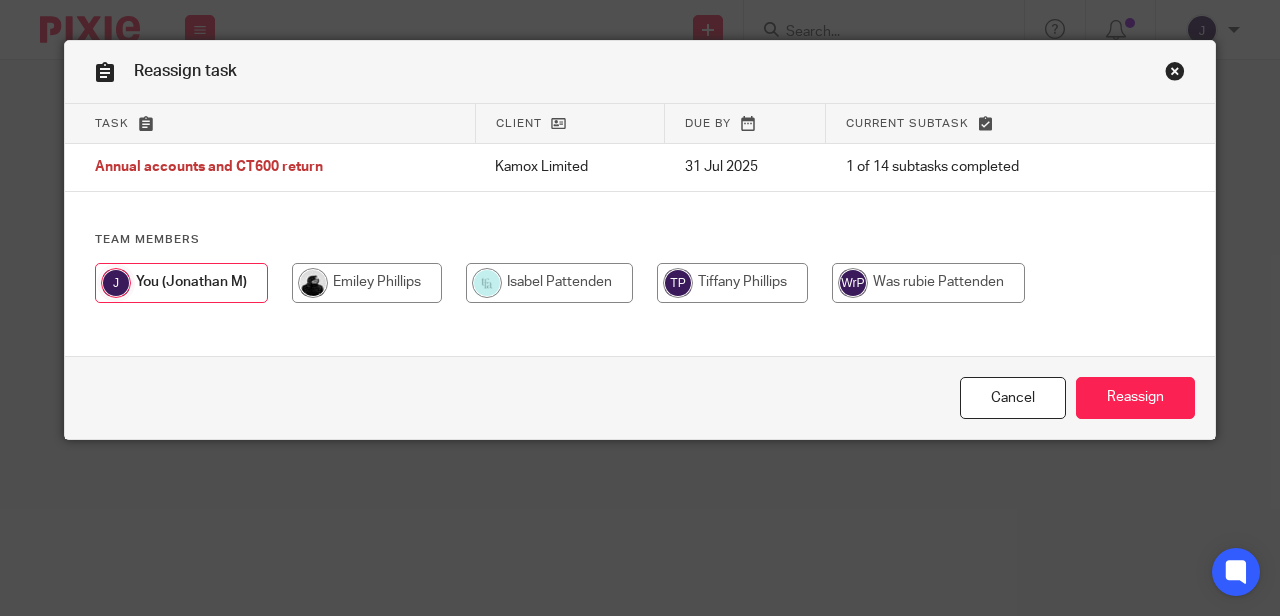 scroll, scrollTop: 0, scrollLeft: 0, axis: both 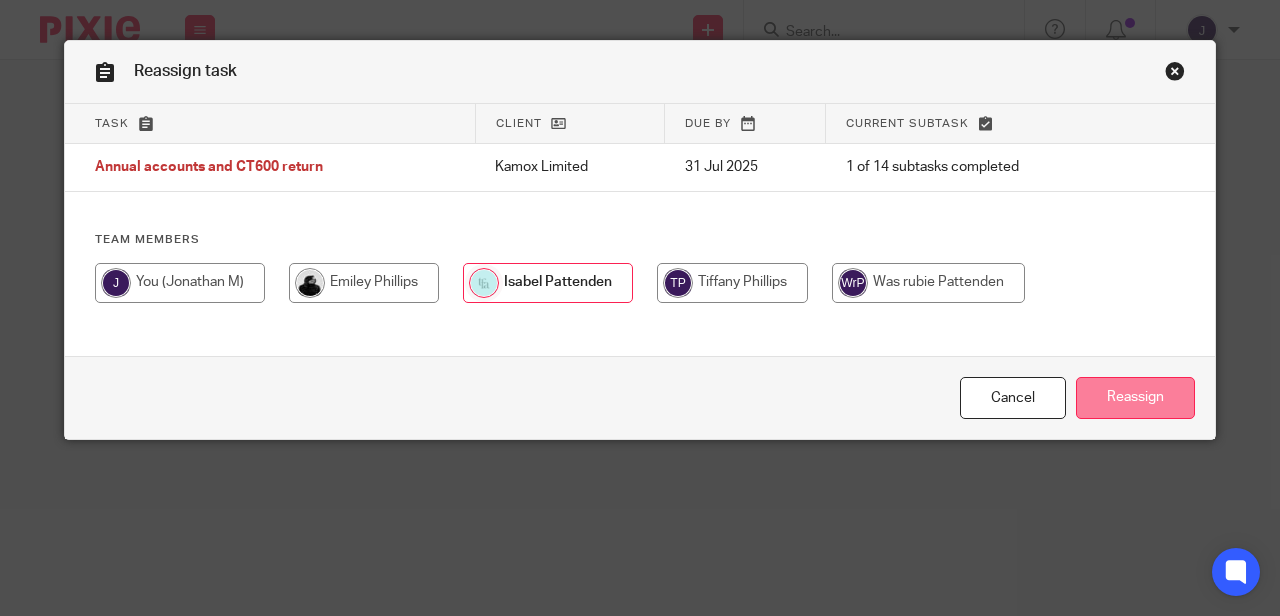 click on "Reassign" at bounding box center (1135, 398) 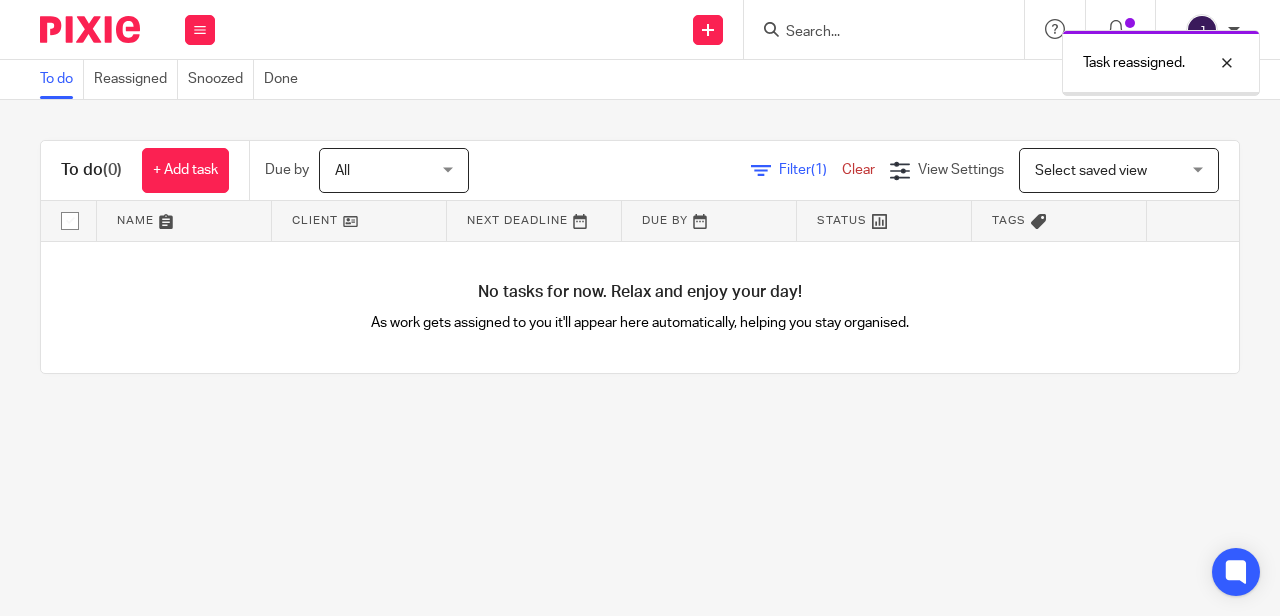 scroll, scrollTop: 0, scrollLeft: 0, axis: both 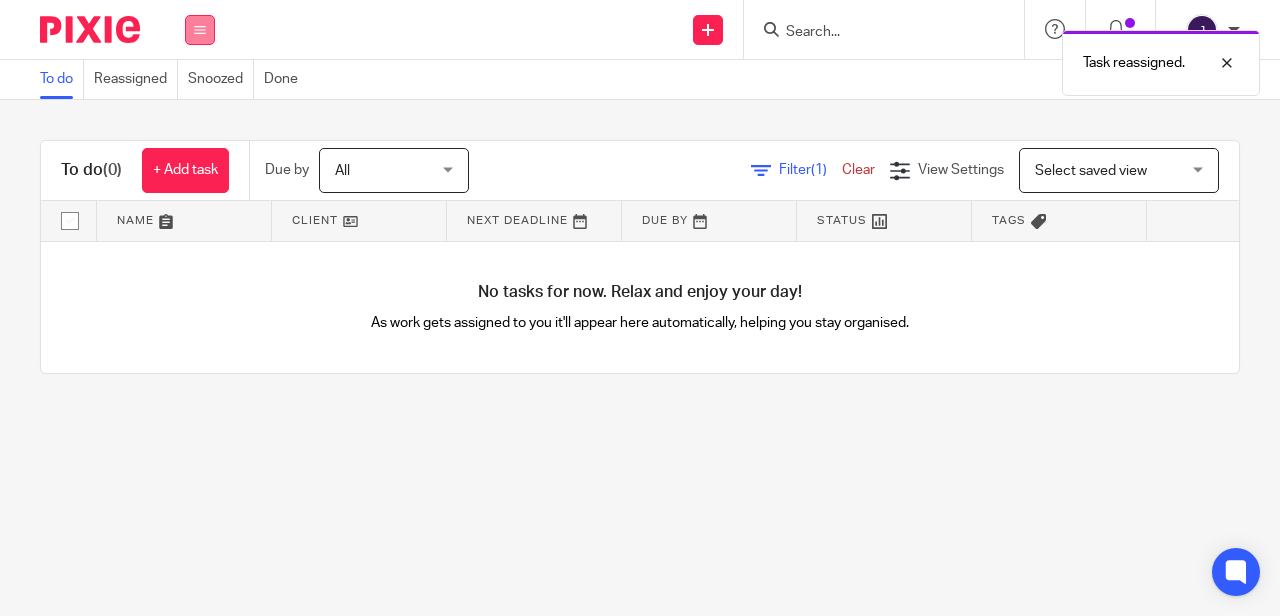 click at bounding box center (200, 30) 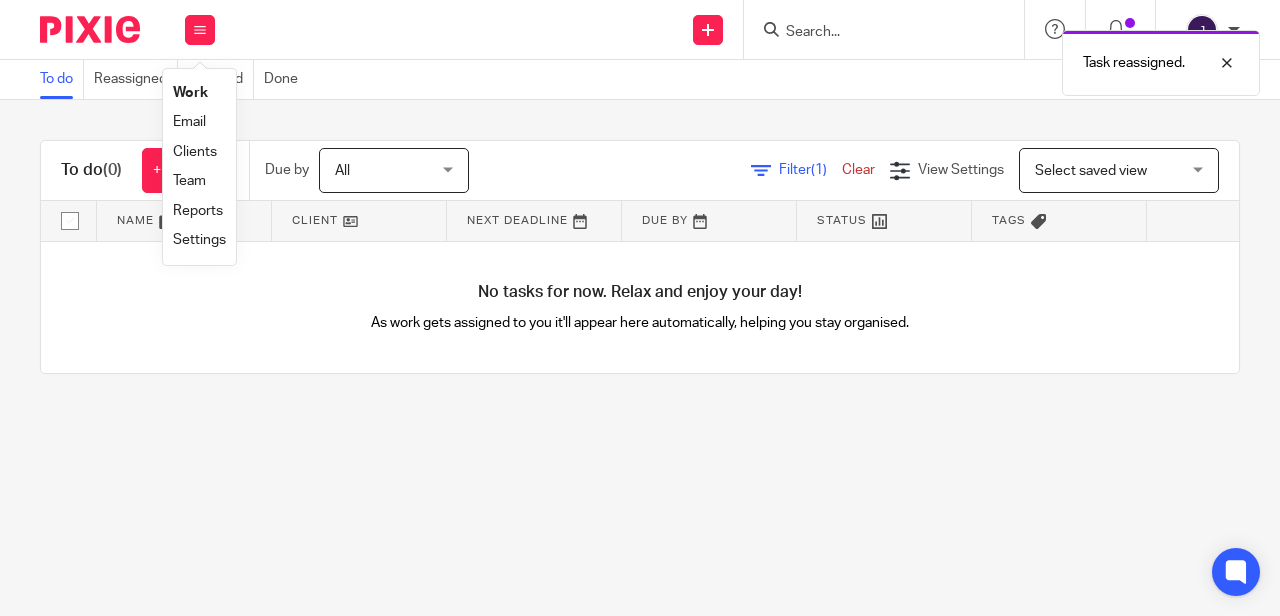 click on "Work" at bounding box center [190, 93] 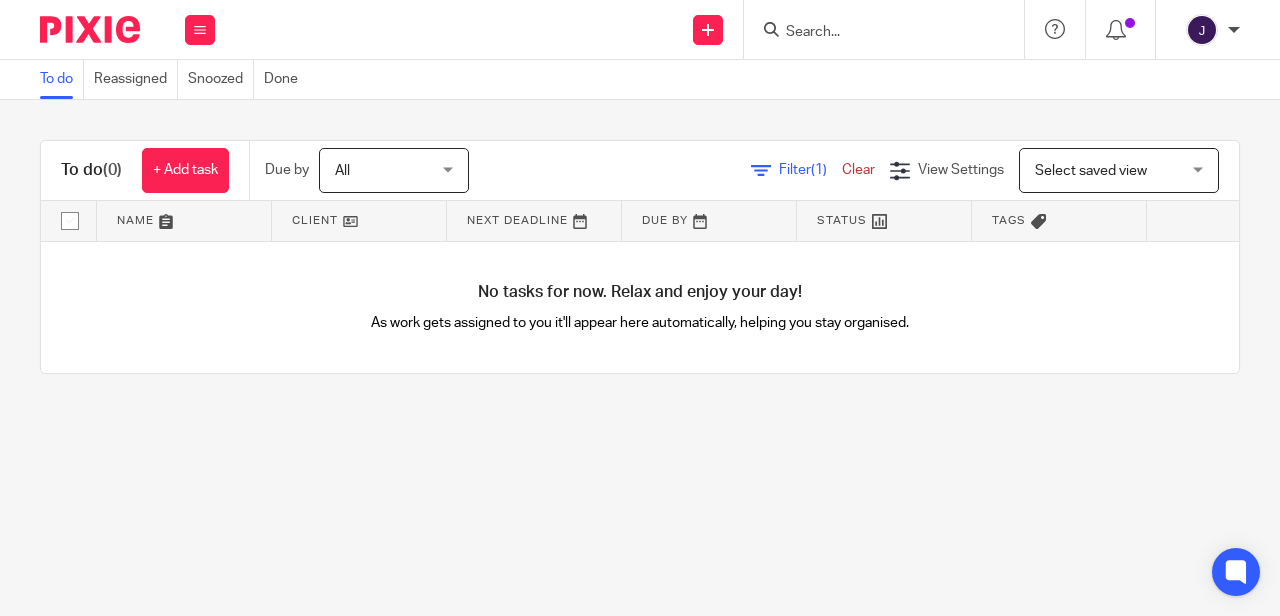 scroll, scrollTop: 0, scrollLeft: 0, axis: both 